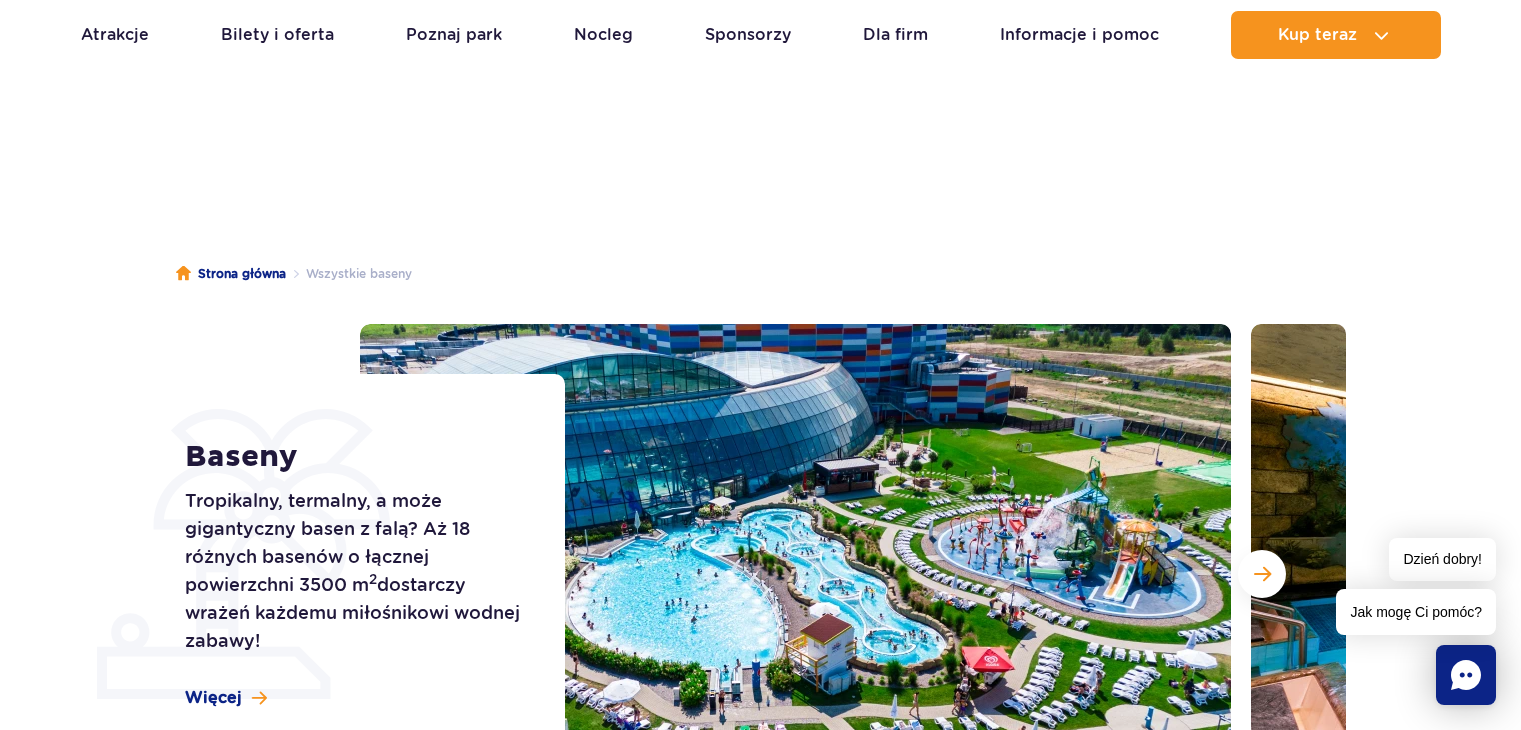 scroll, scrollTop: 1100, scrollLeft: 0, axis: vertical 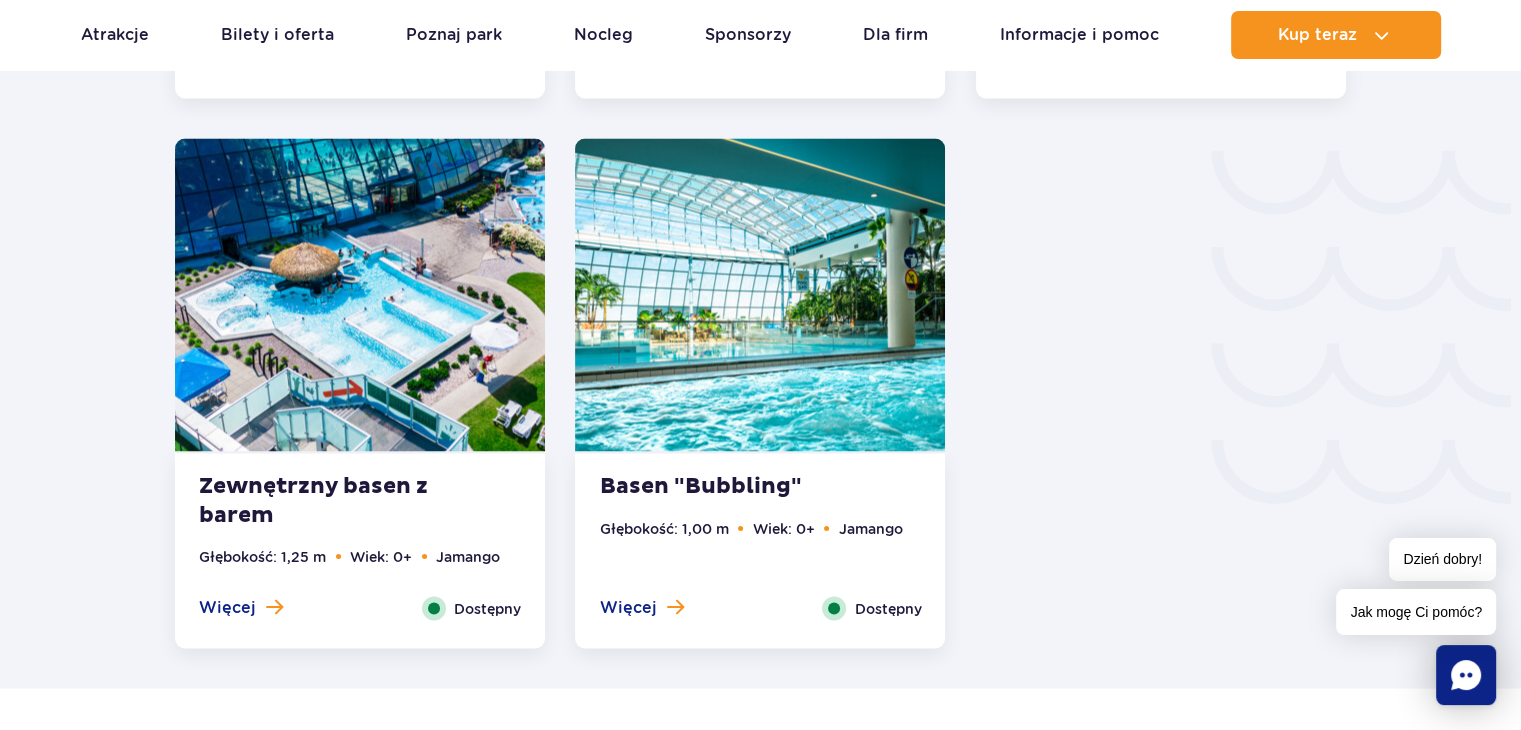 click at bounding box center (760, 294) 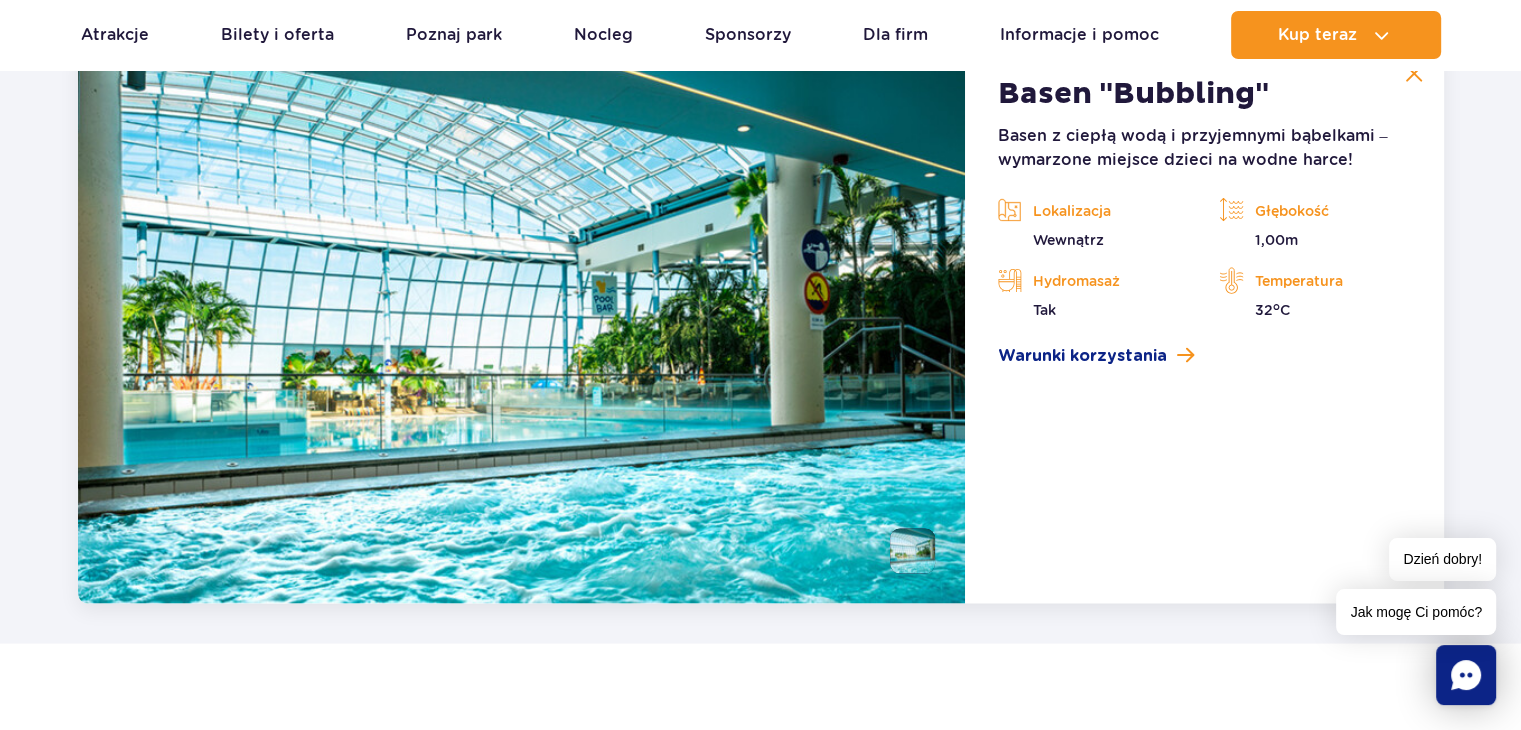 scroll, scrollTop: 4072, scrollLeft: 0, axis: vertical 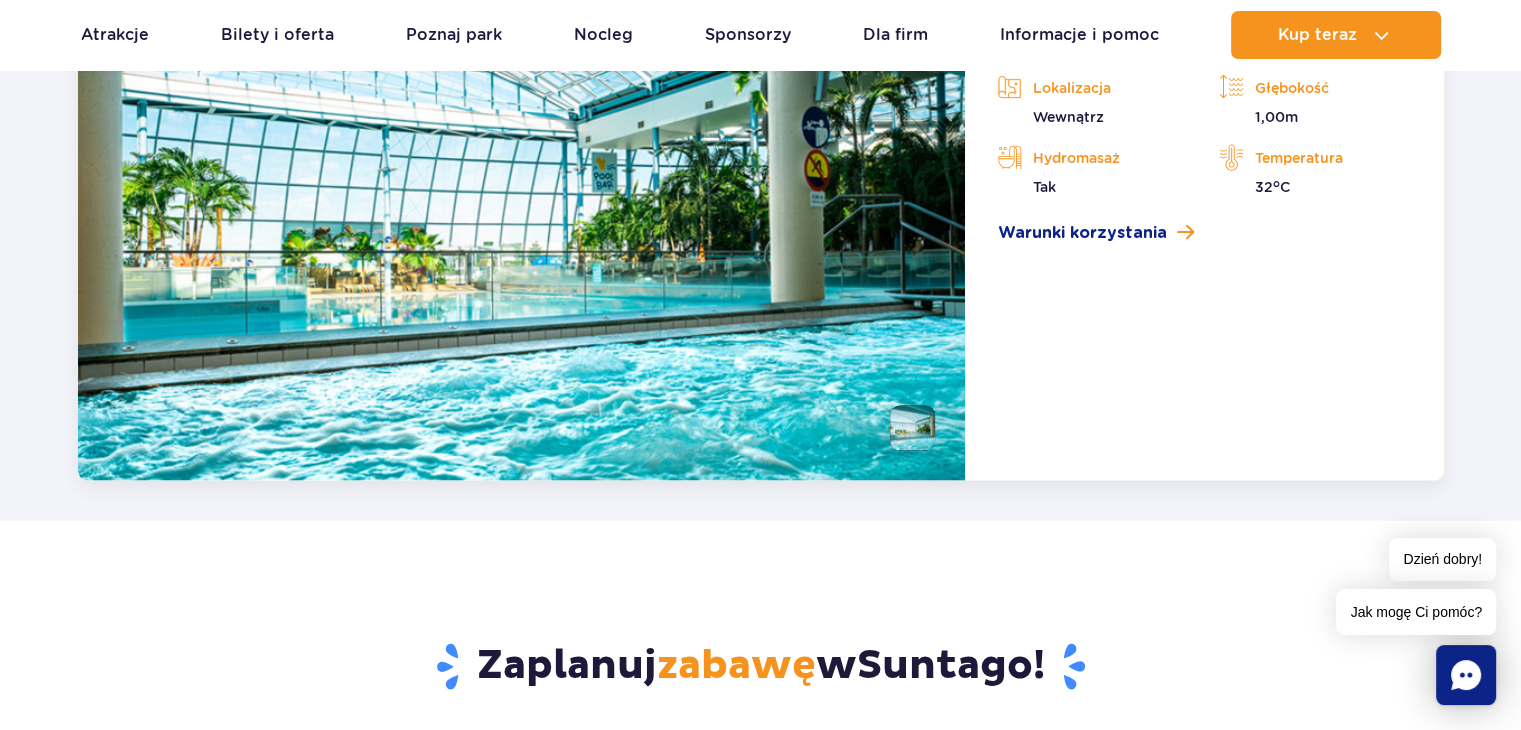 click at bounding box center [522, 201] 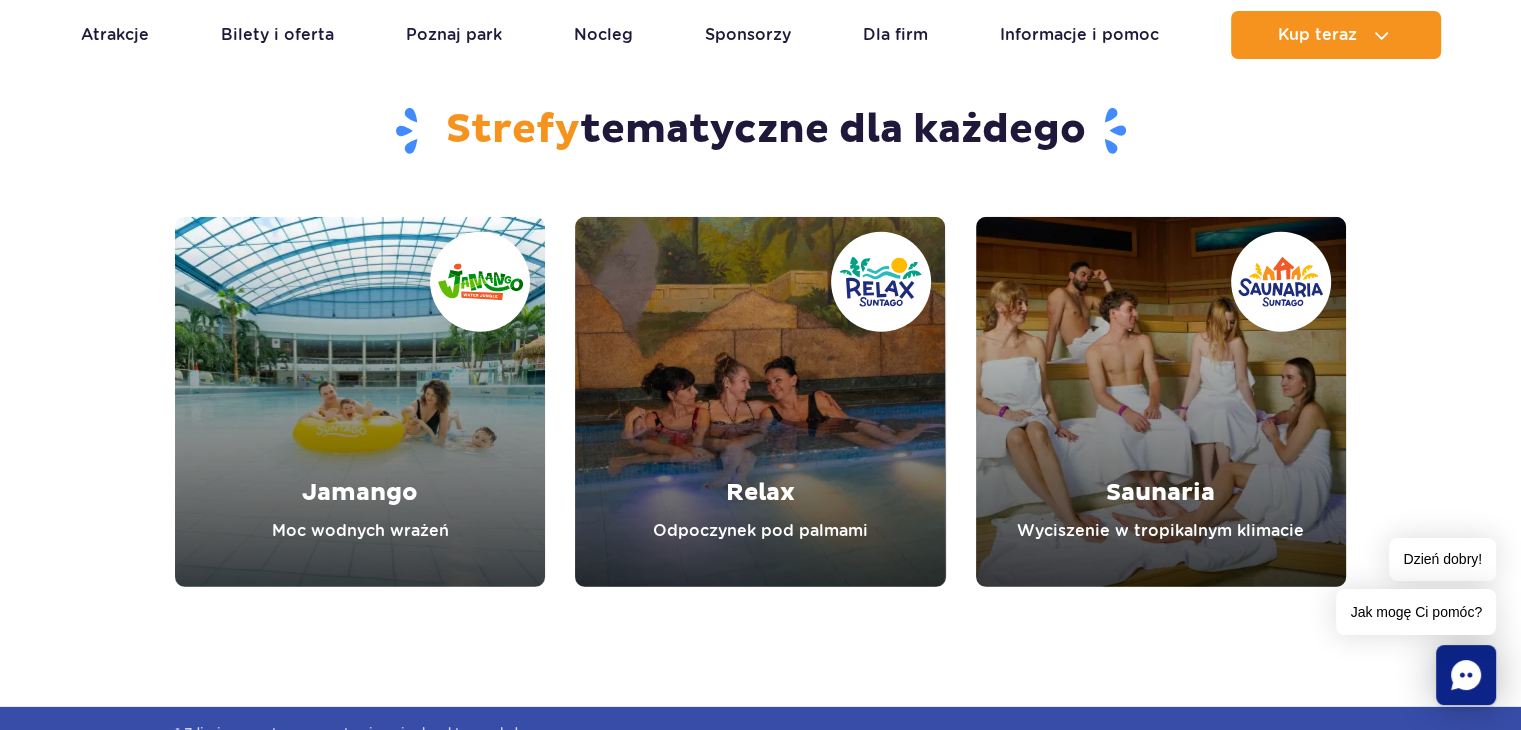 scroll, scrollTop: 6072, scrollLeft: 0, axis: vertical 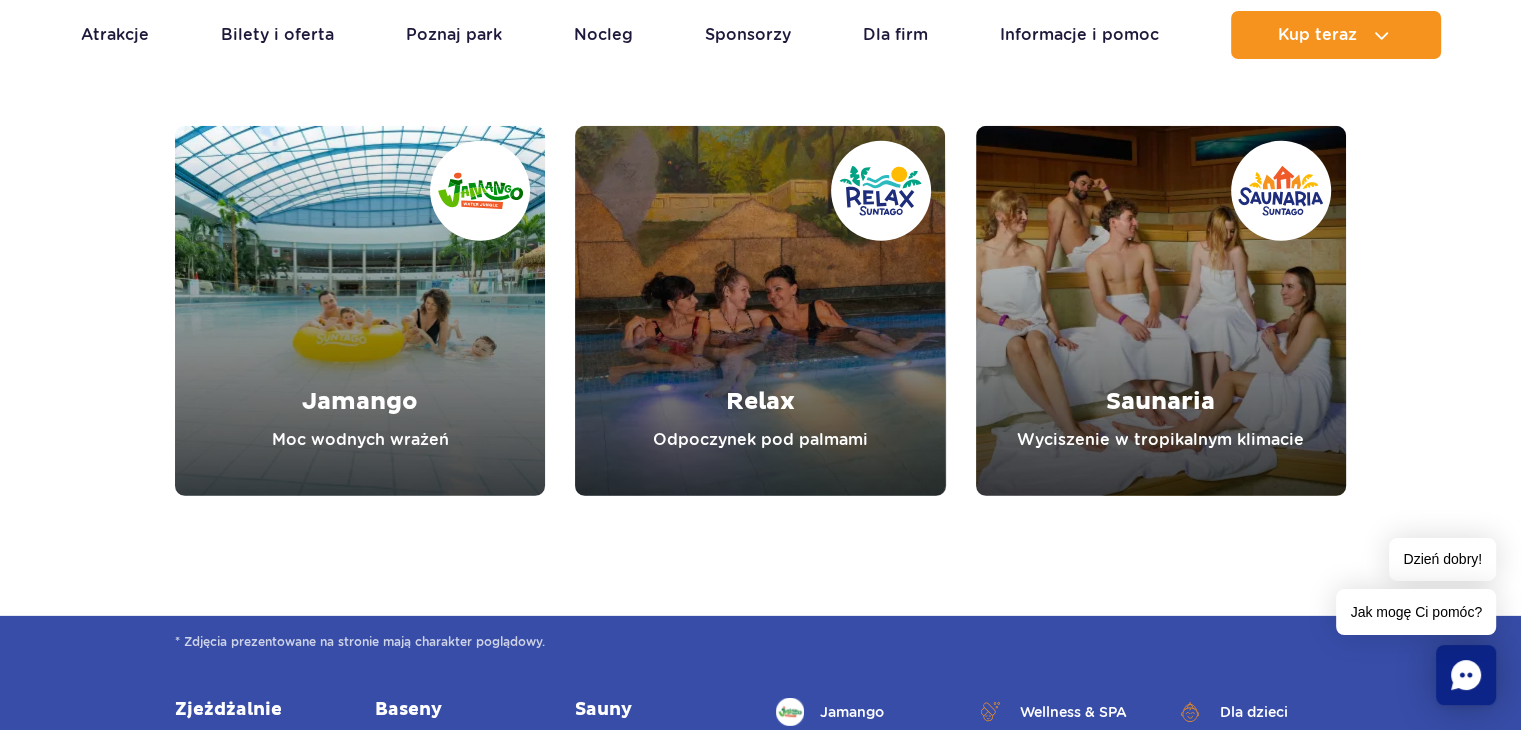 click at bounding box center [360, 311] 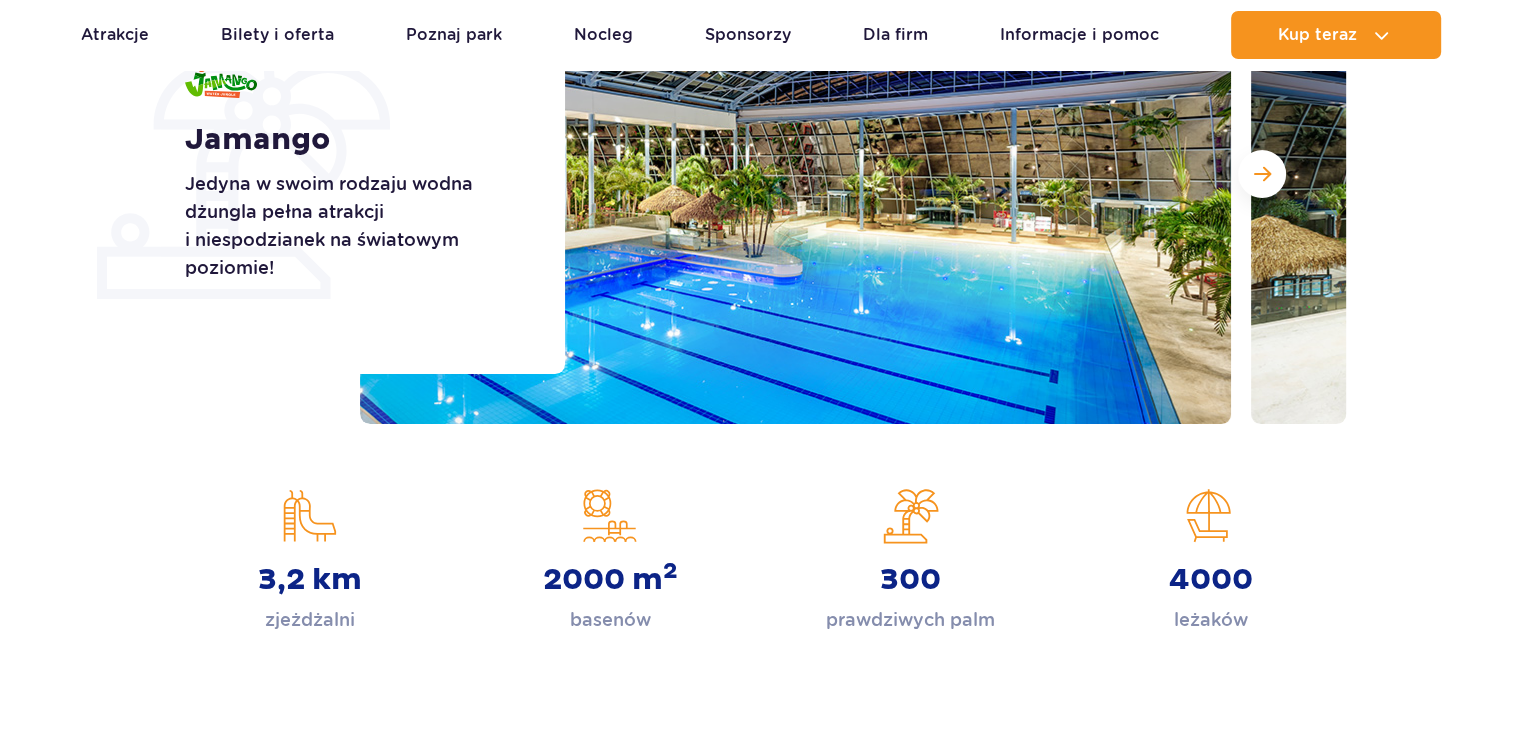 scroll, scrollTop: 400, scrollLeft: 0, axis: vertical 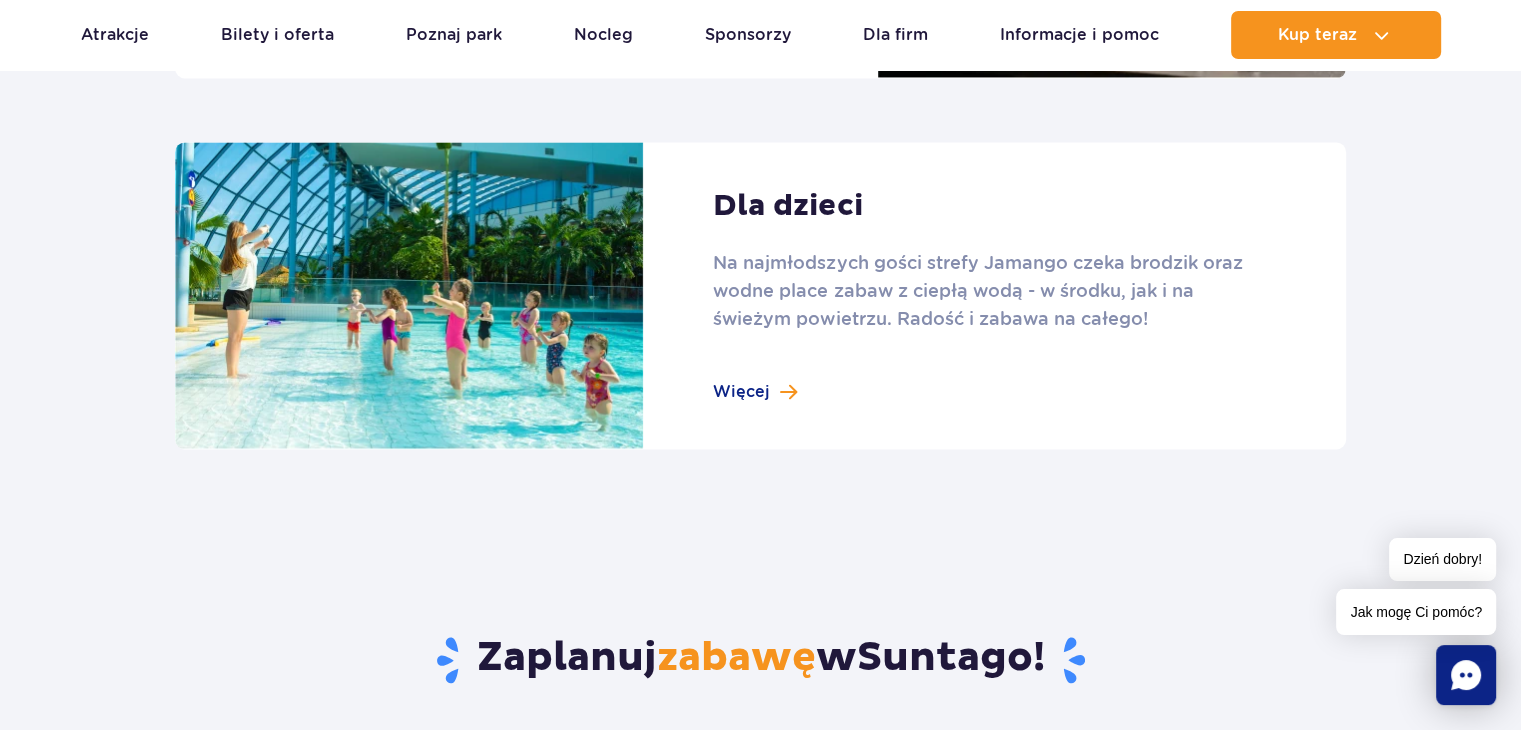 click at bounding box center (760, 296) 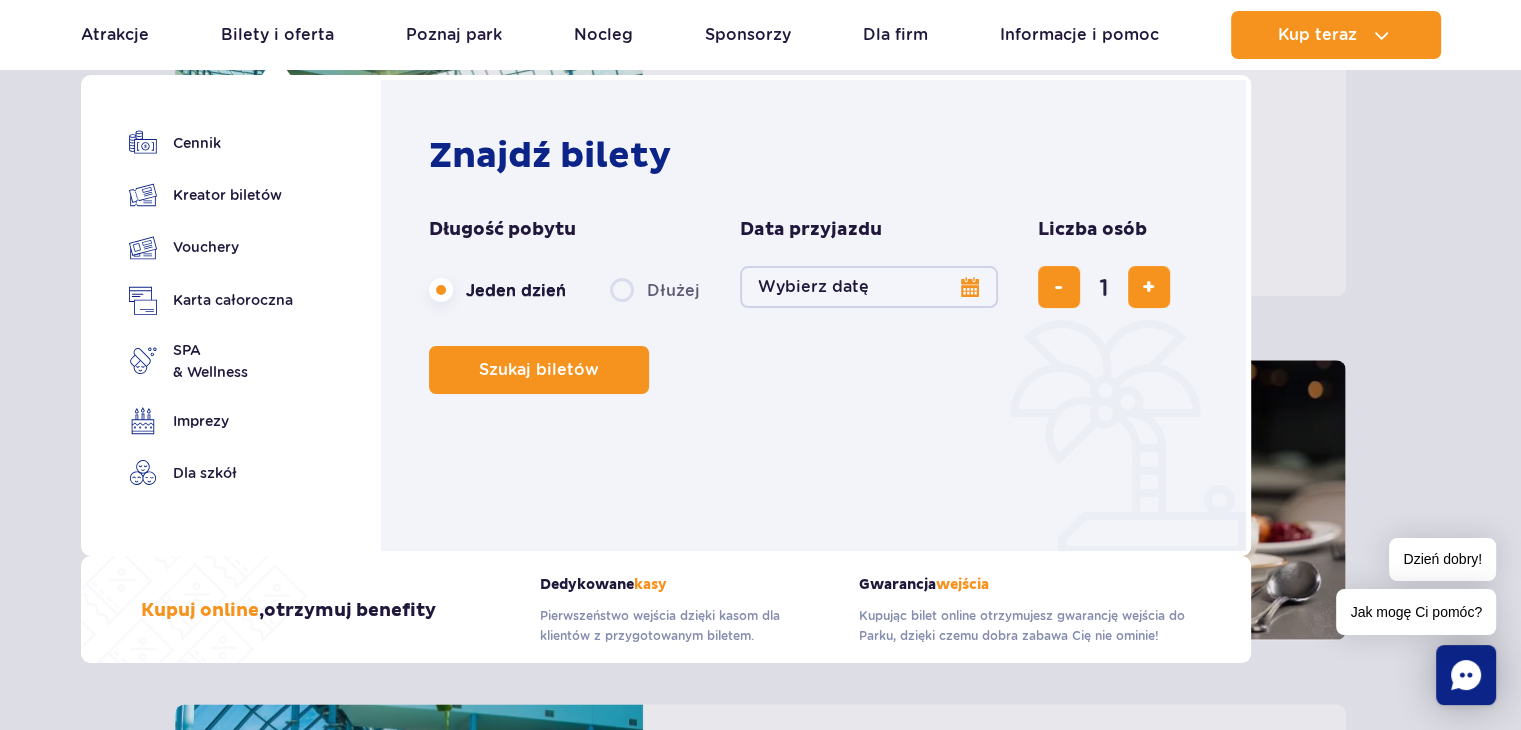 scroll, scrollTop: 2100, scrollLeft: 0, axis: vertical 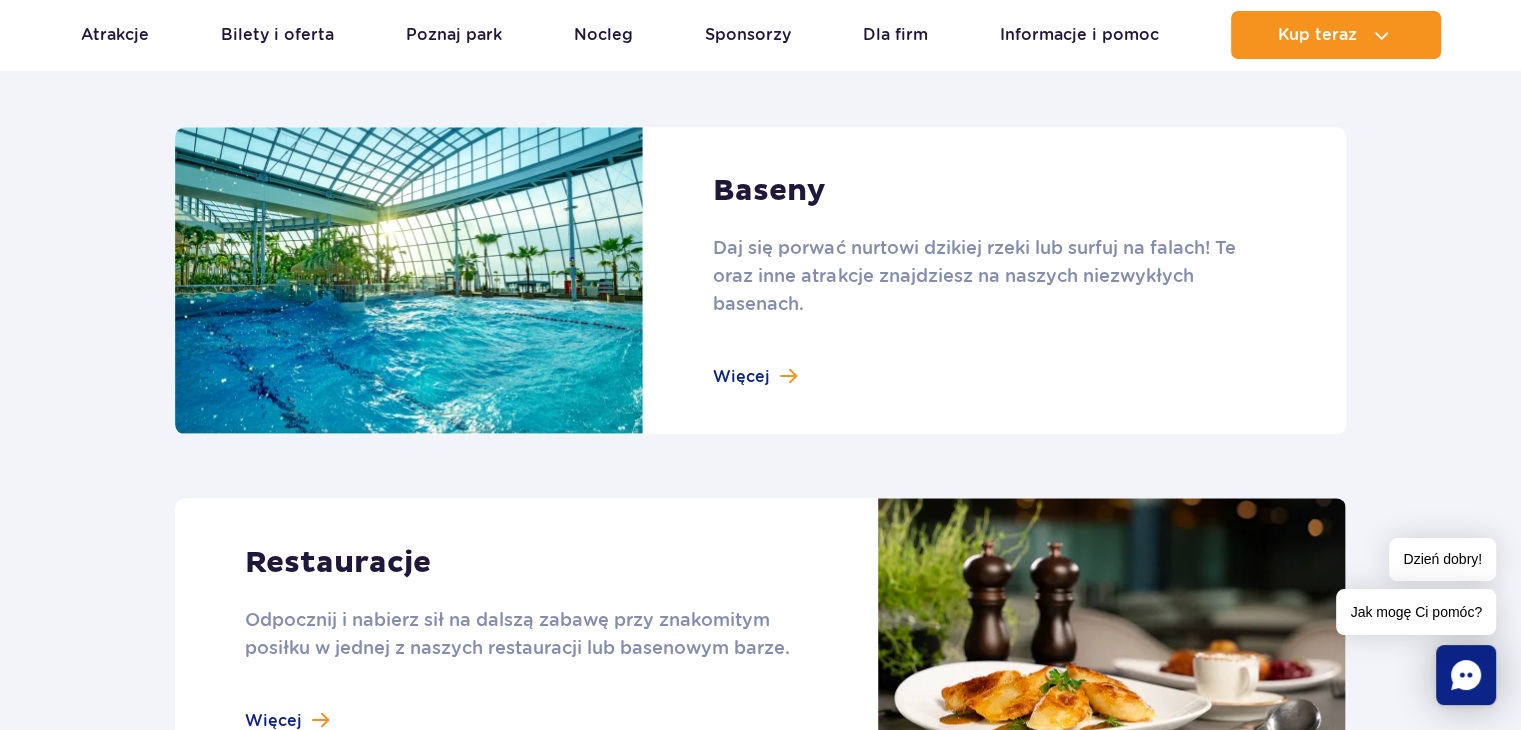 click at bounding box center (760, 281) 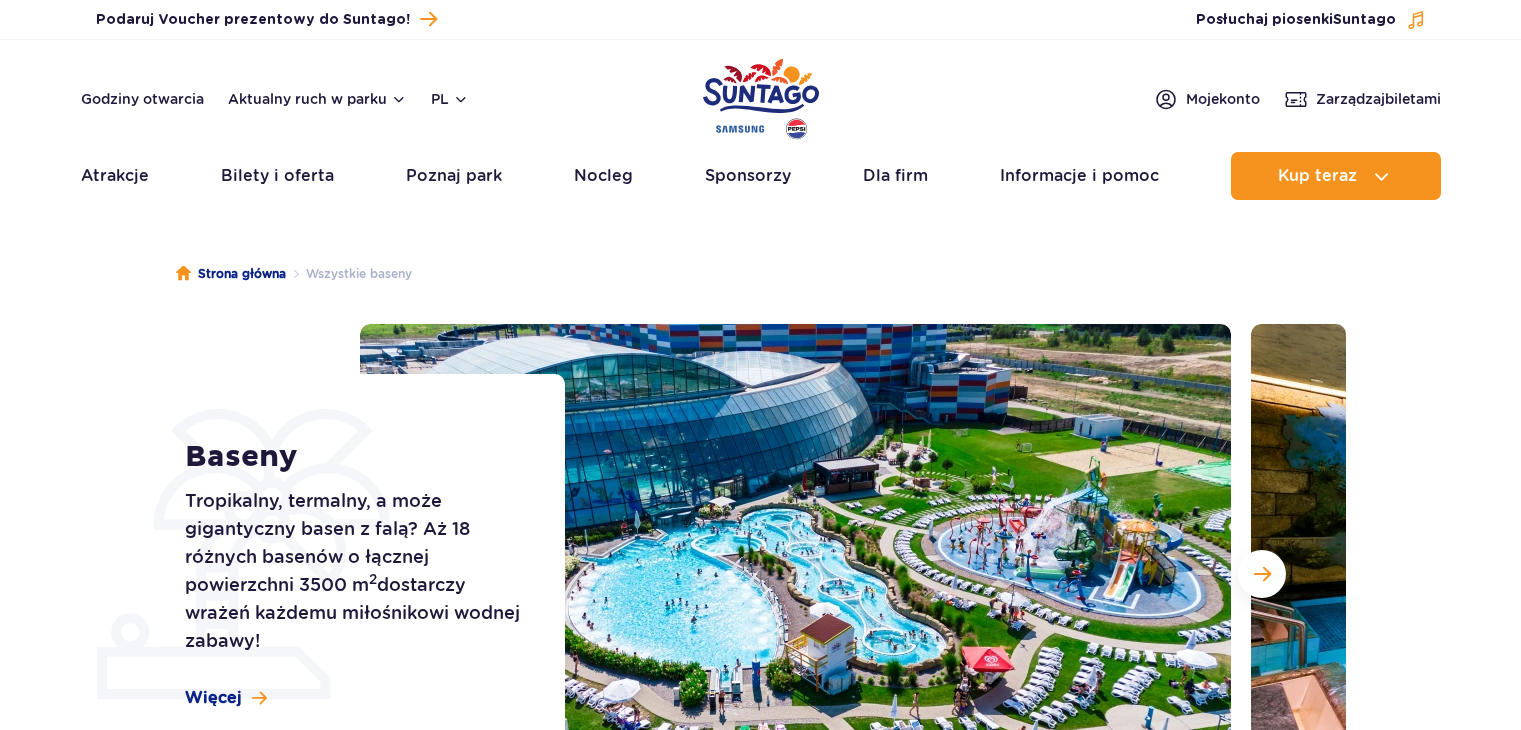 scroll, scrollTop: 0, scrollLeft: 0, axis: both 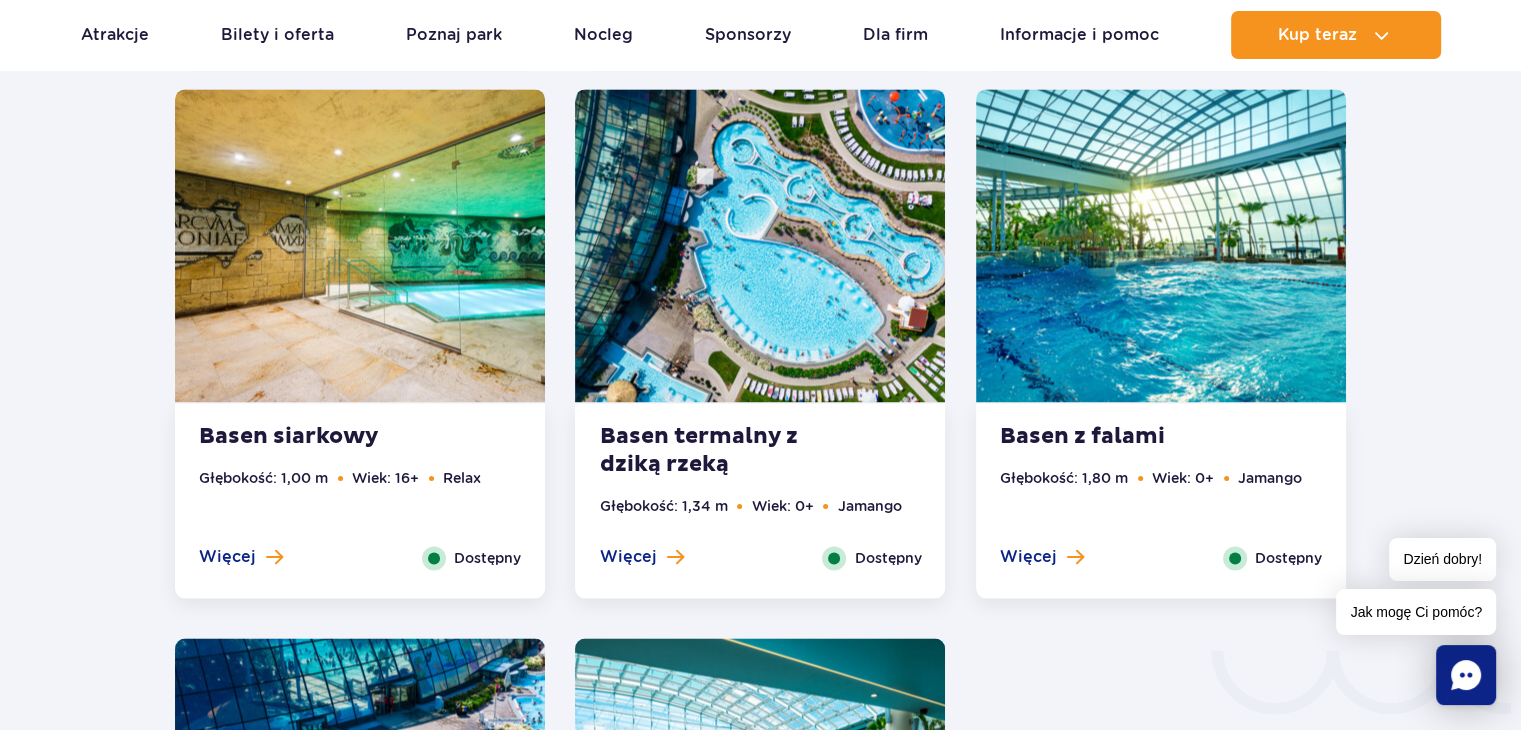 click at bounding box center (1161, 245) 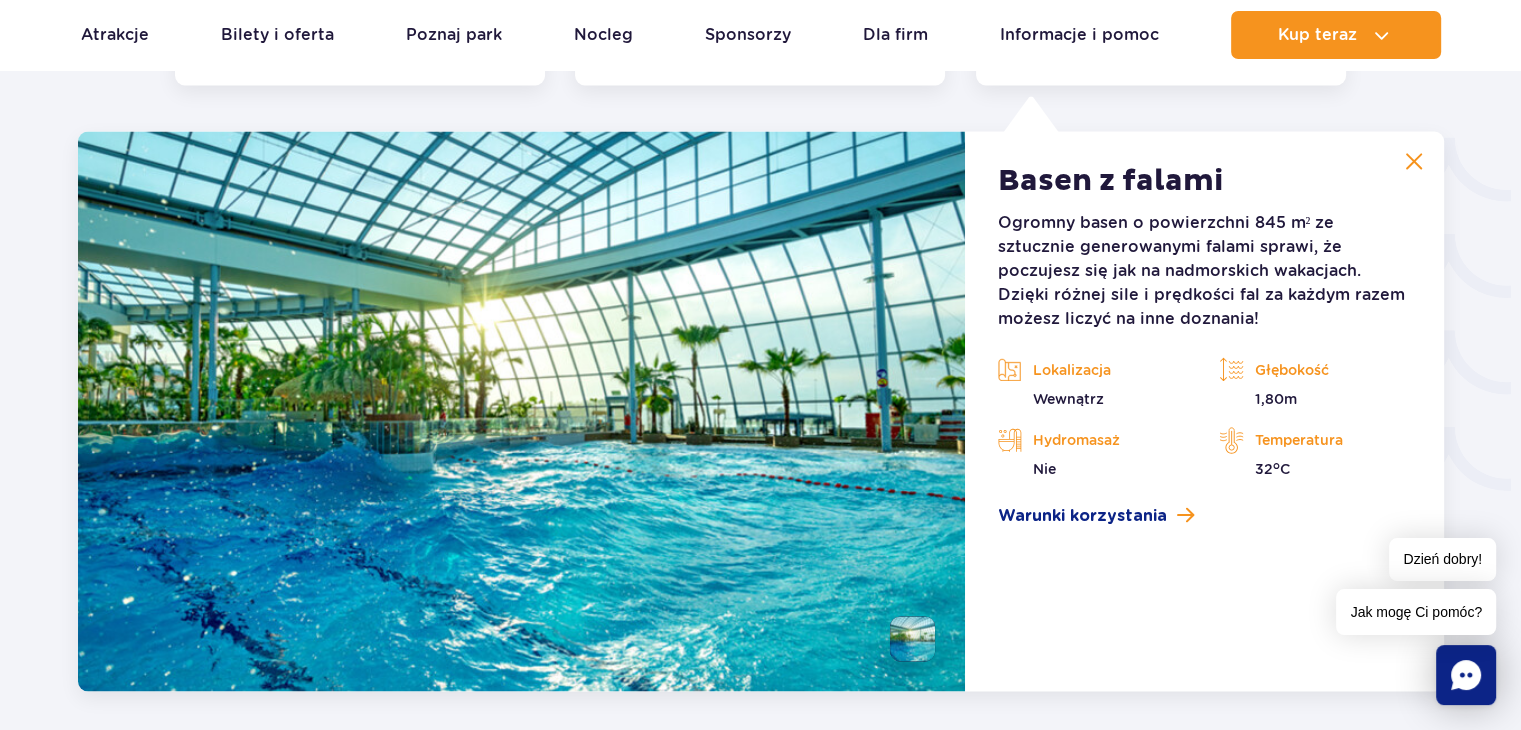 scroll, scrollTop: 3323, scrollLeft: 0, axis: vertical 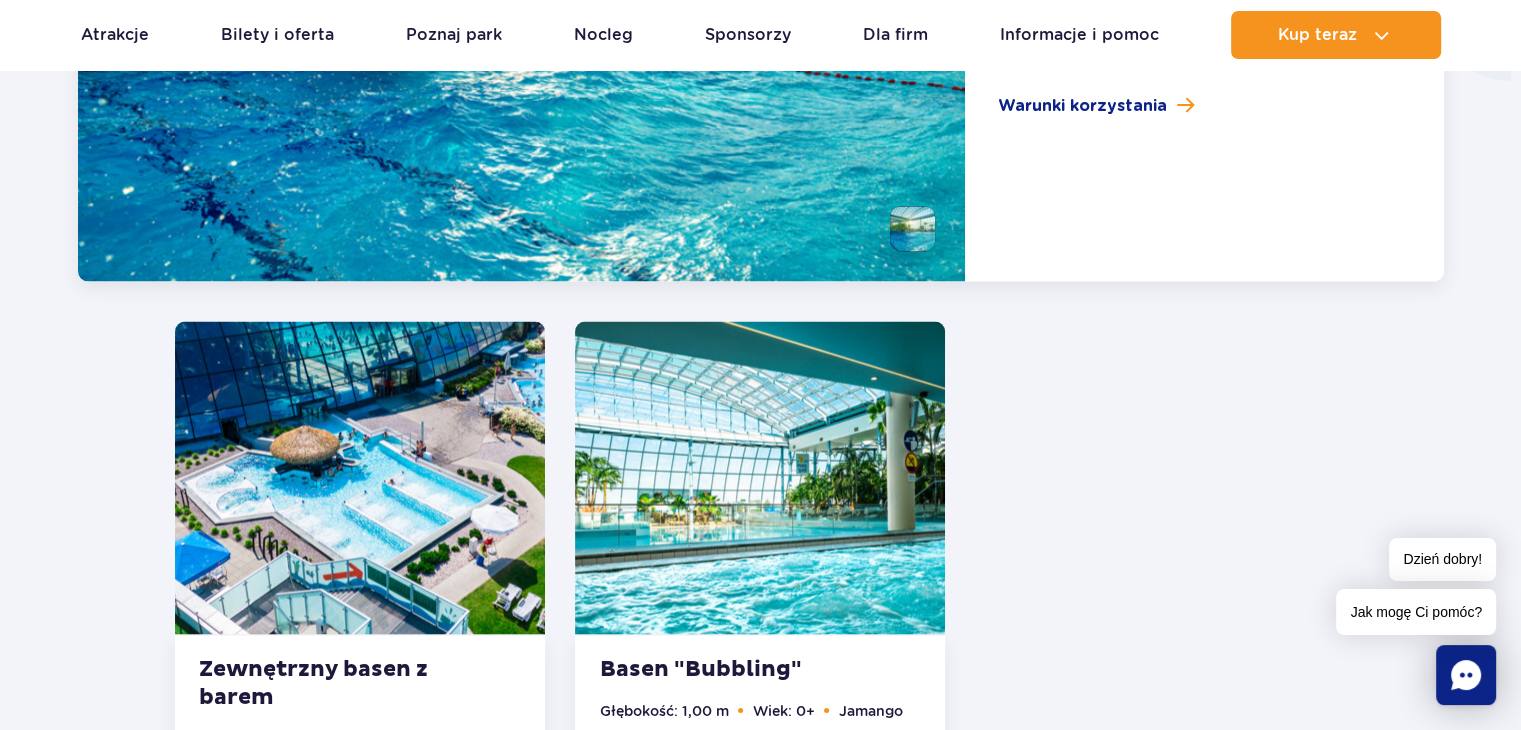 click at bounding box center [760, 477] 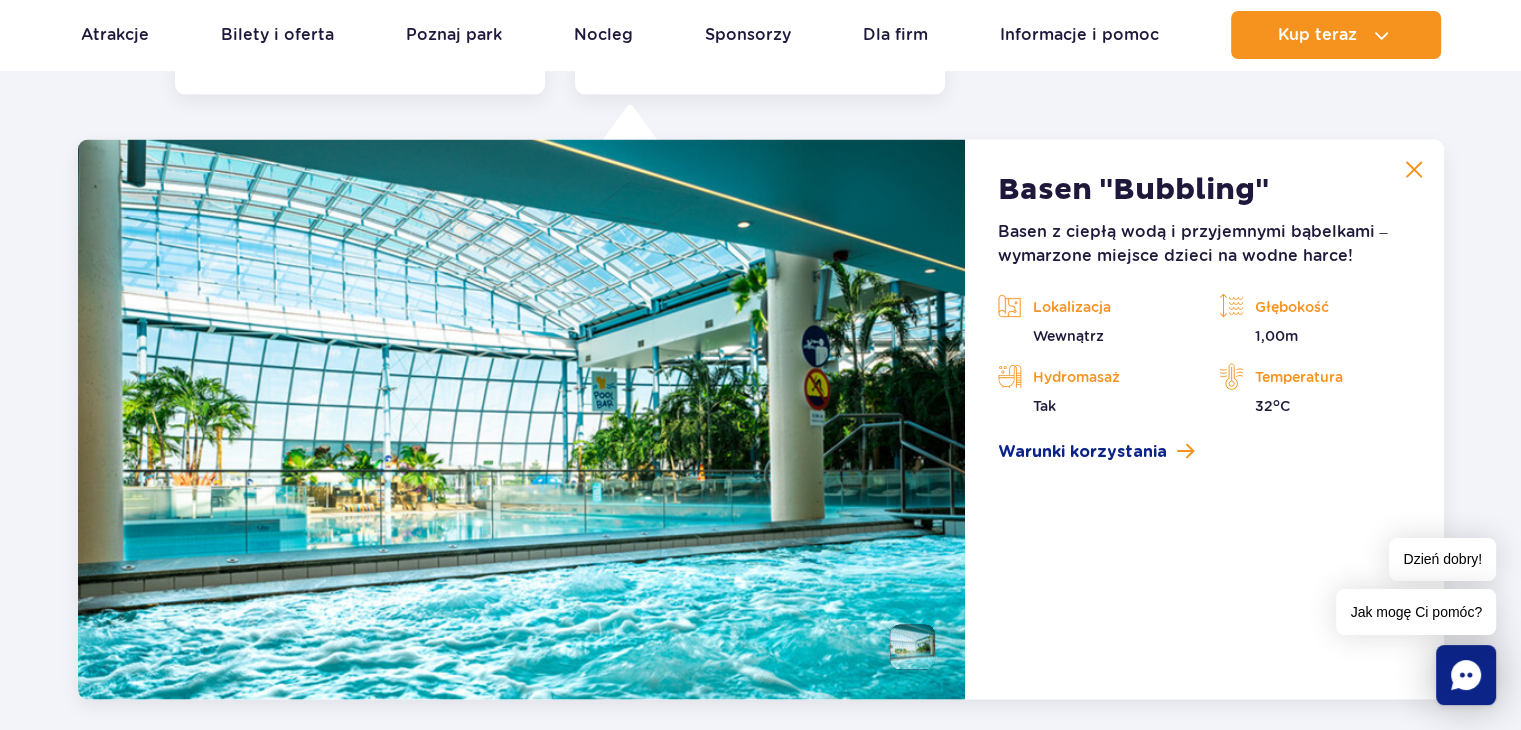 scroll, scrollTop: 3872, scrollLeft: 0, axis: vertical 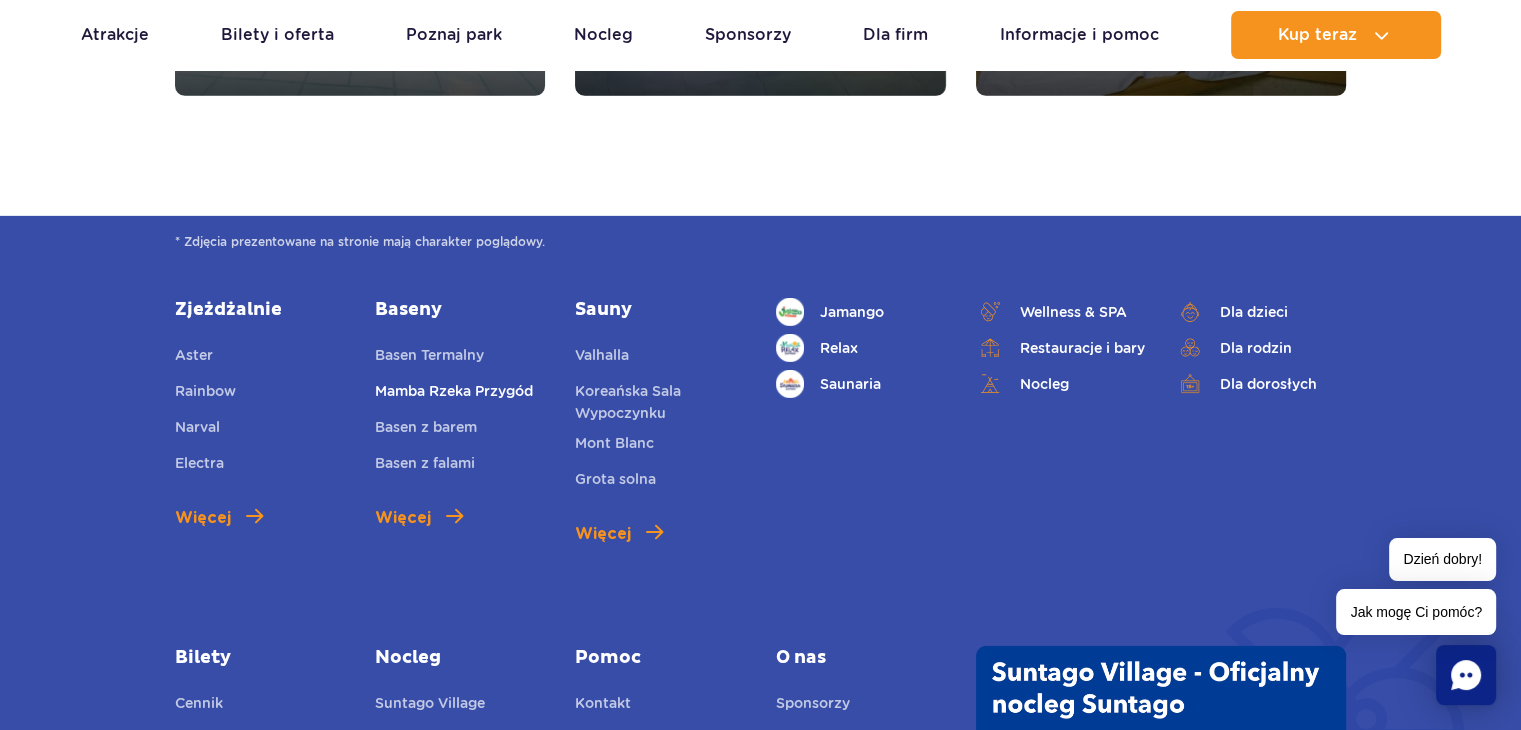 click on "Mamba Rzeka Przygód" at bounding box center (454, 394) 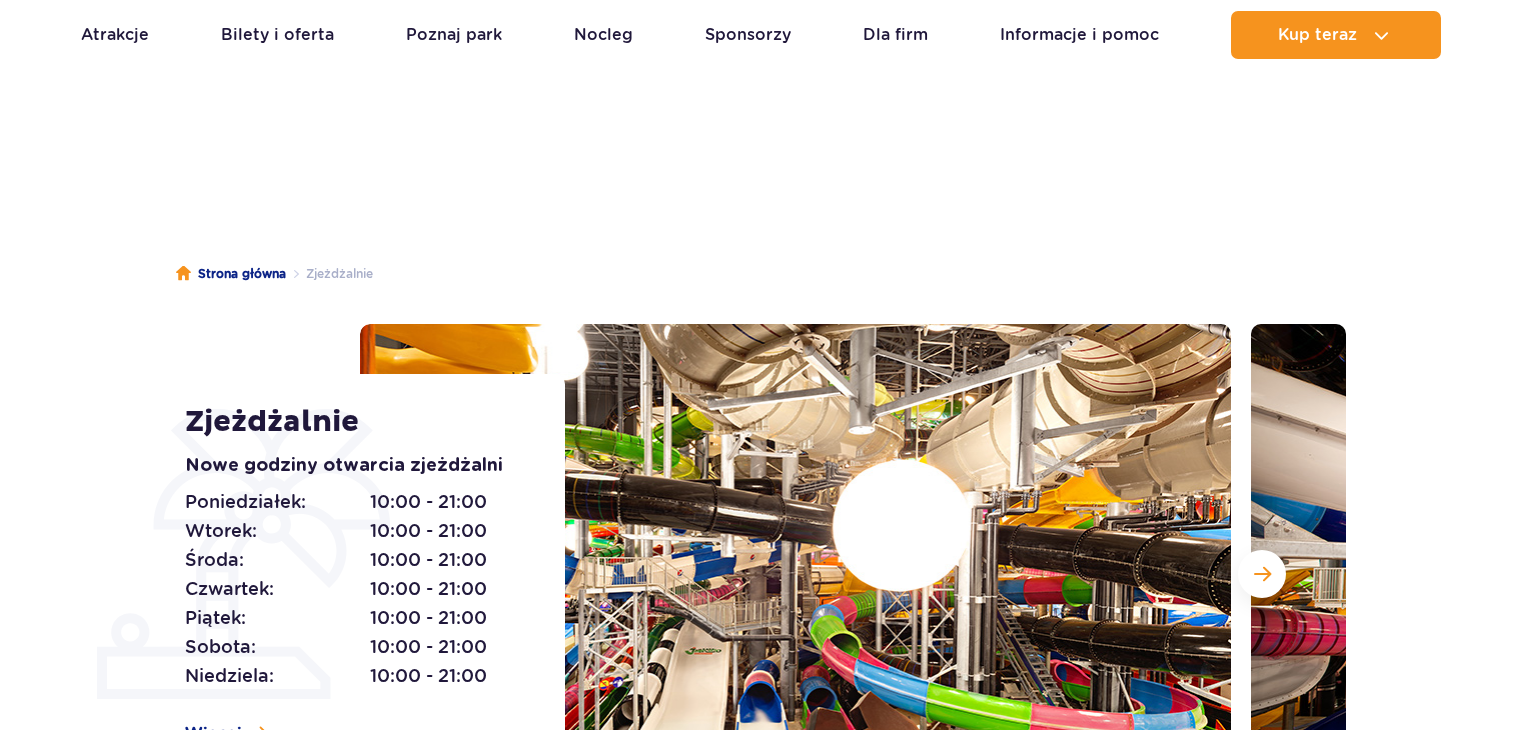 scroll, scrollTop: 300, scrollLeft: 0, axis: vertical 